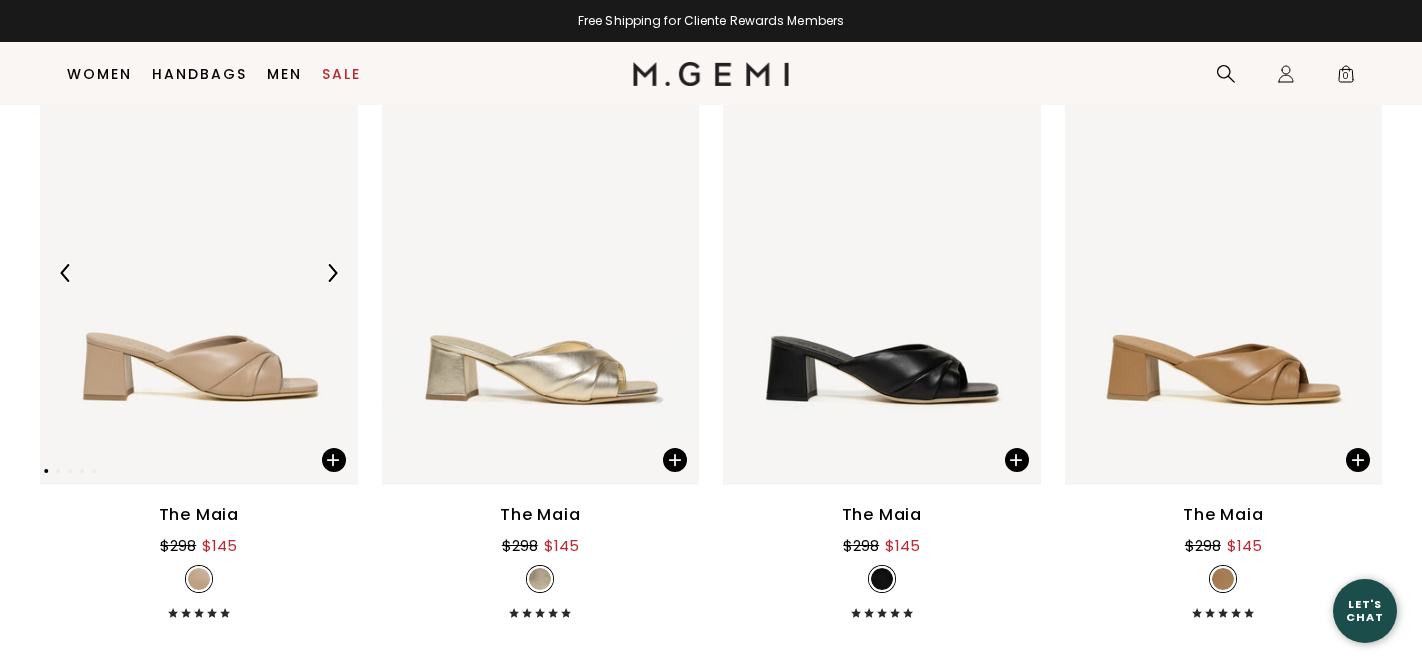 scroll, scrollTop: 233, scrollLeft: 0, axis: vertical 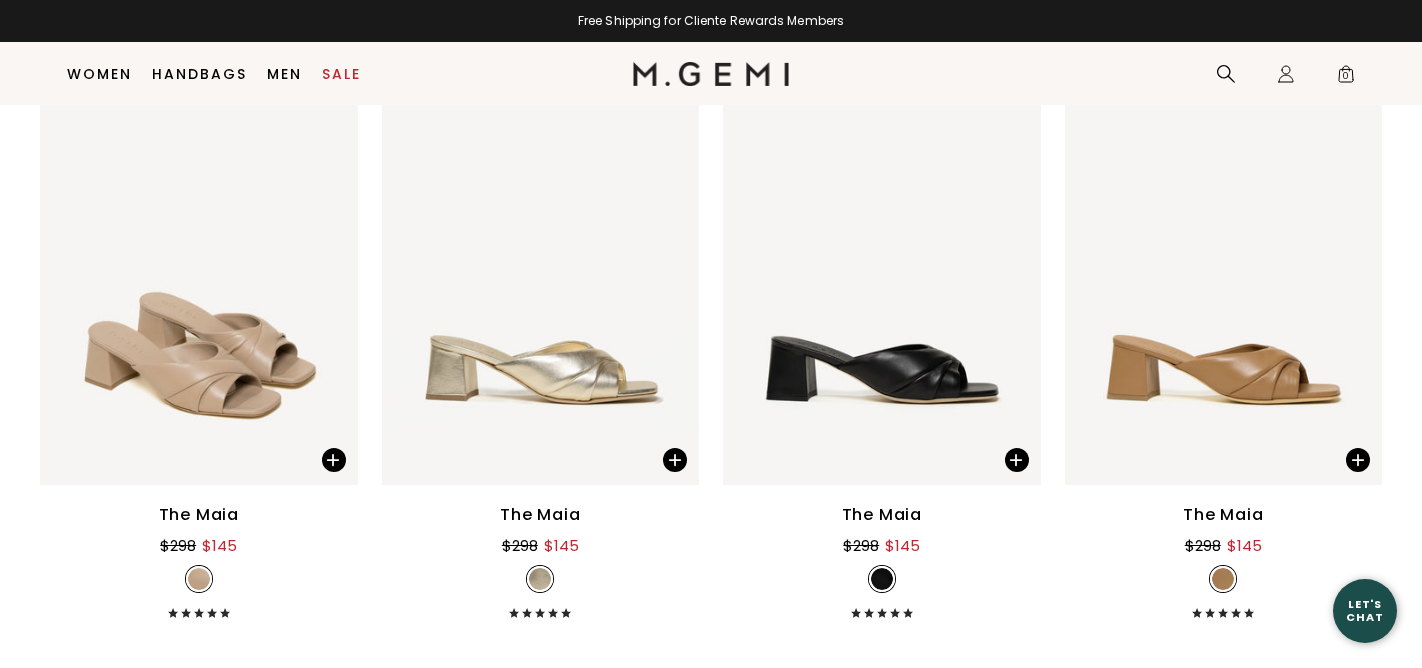 click at bounding box center (711, -233) 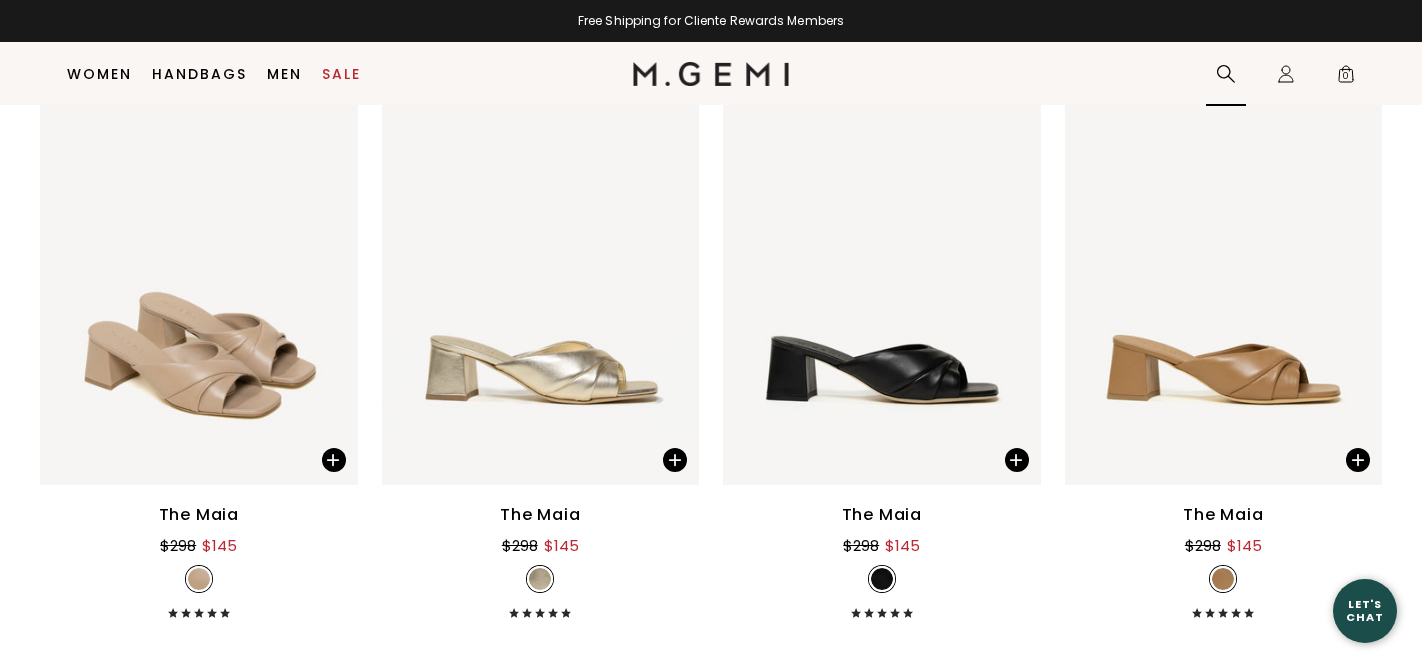 click 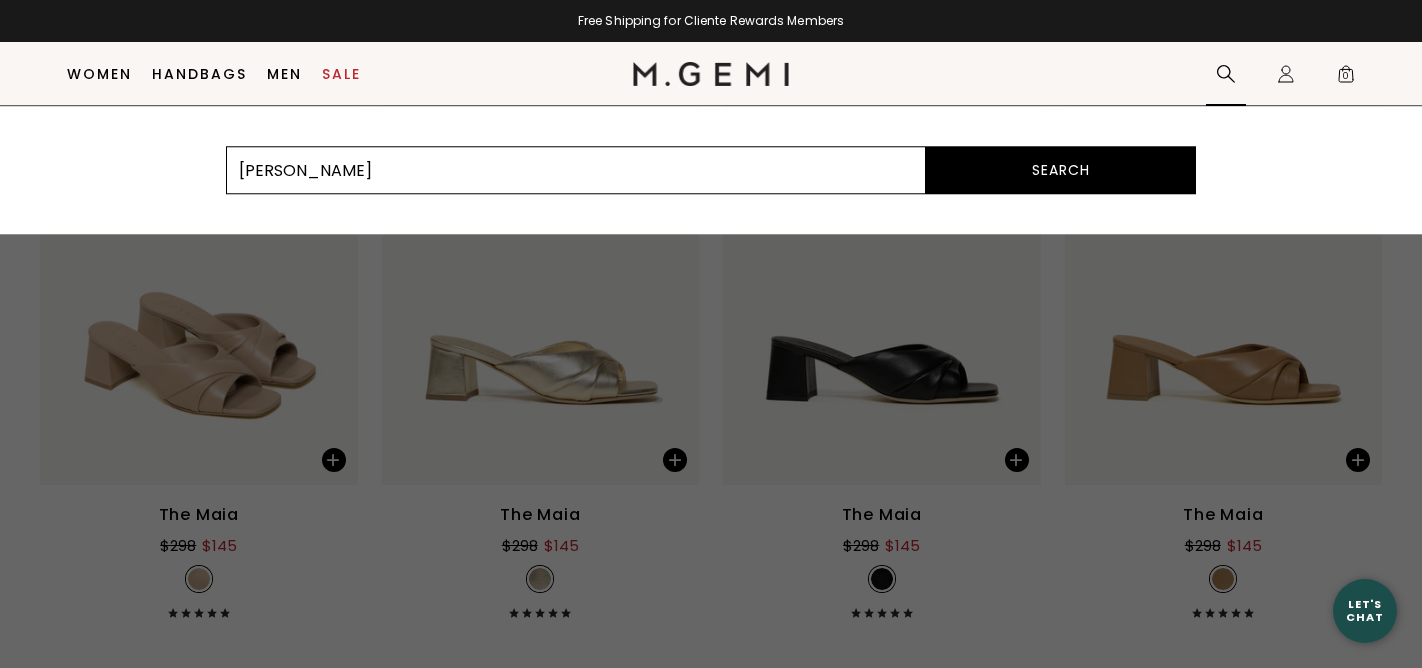 type on "Mafalda" 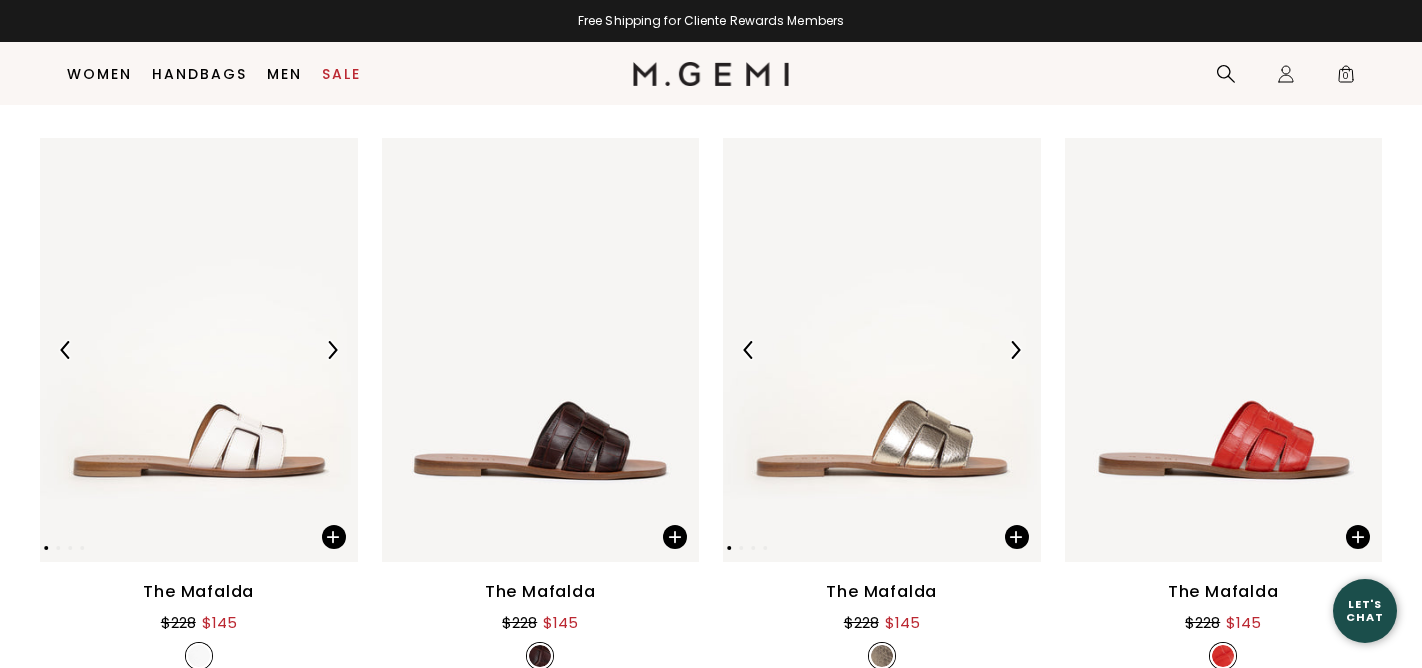scroll, scrollTop: 156, scrollLeft: 0, axis: vertical 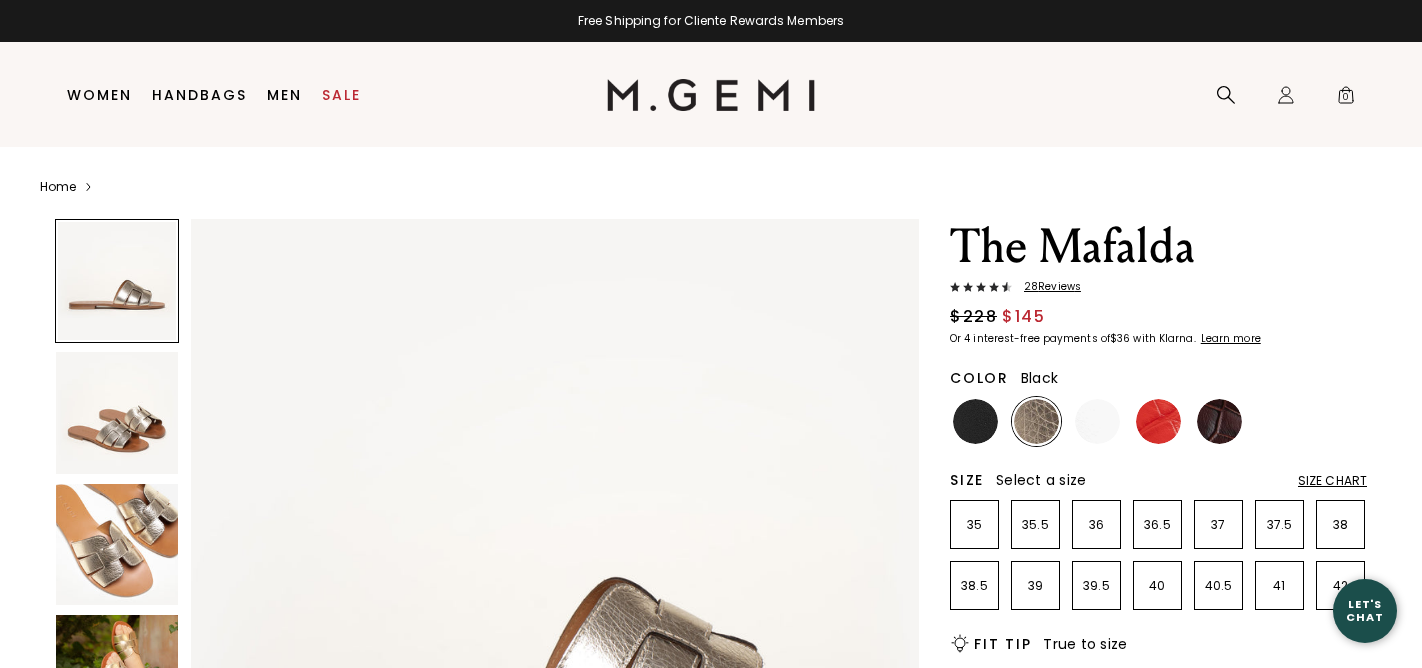 click at bounding box center [975, 421] 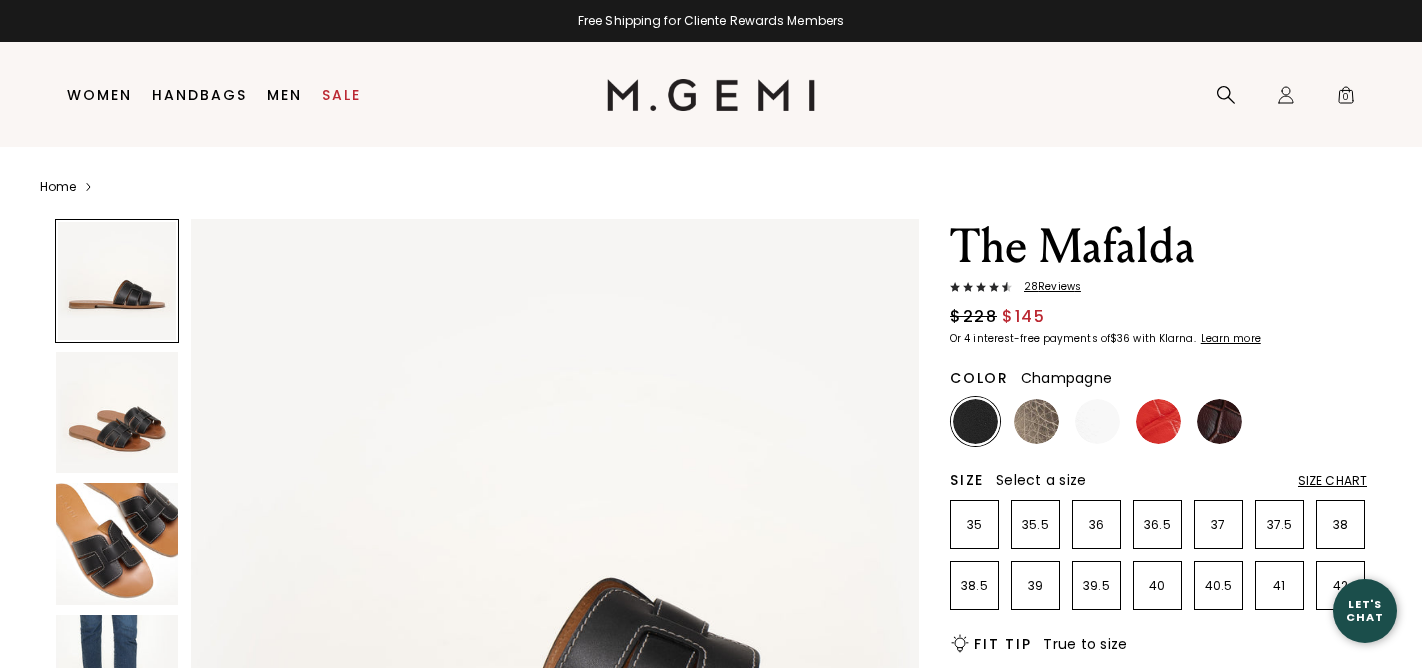 click at bounding box center (1036, 421) 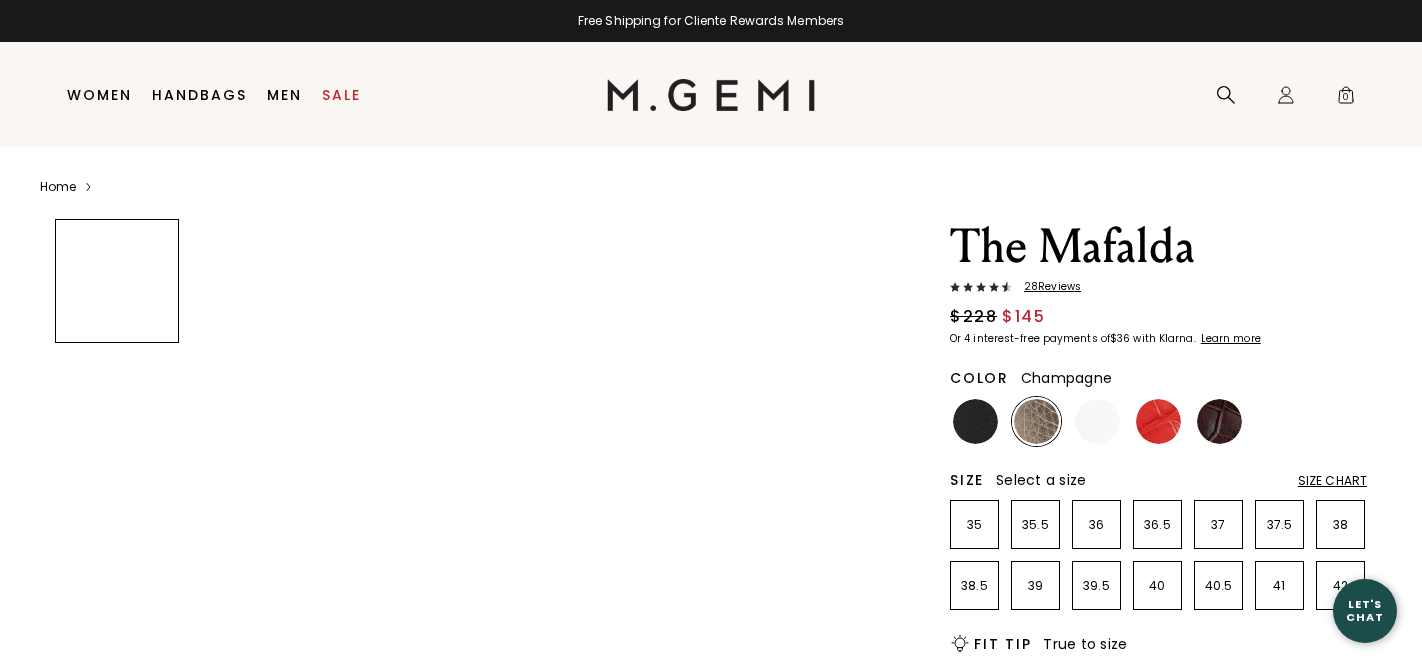 click at bounding box center (1097, 421) 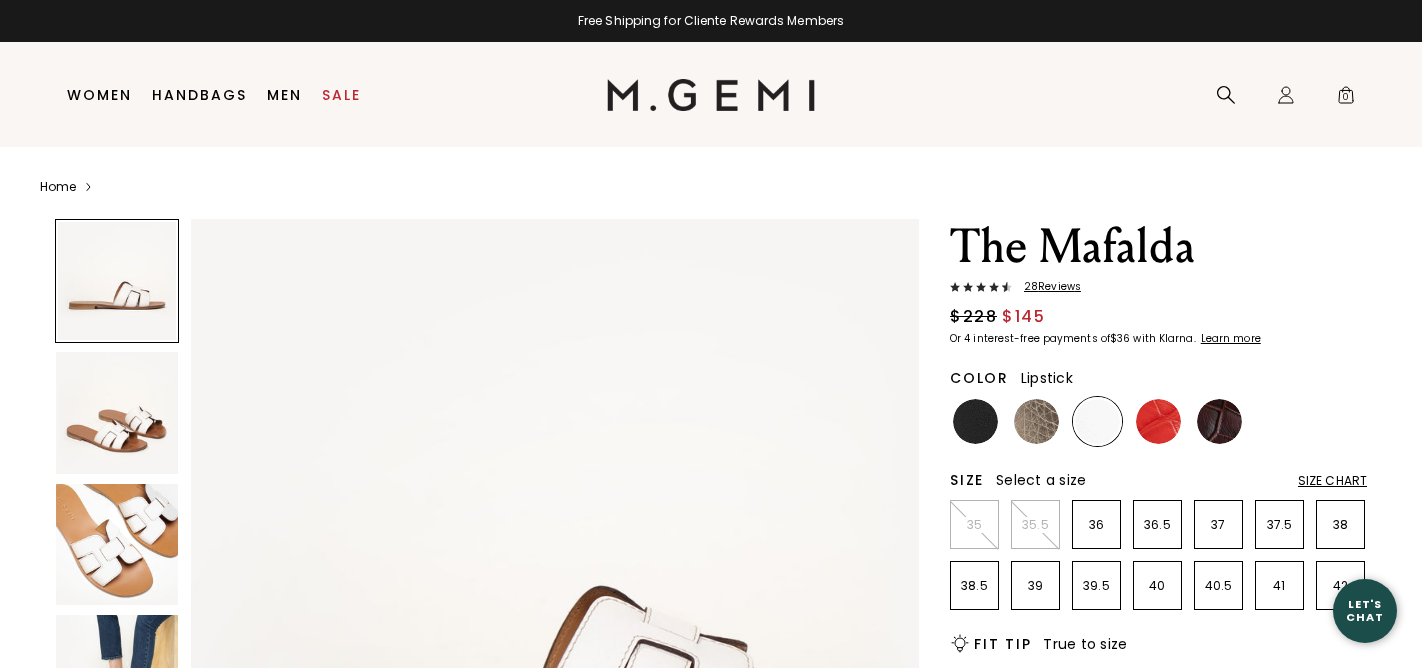 scroll, scrollTop: 0, scrollLeft: 0, axis: both 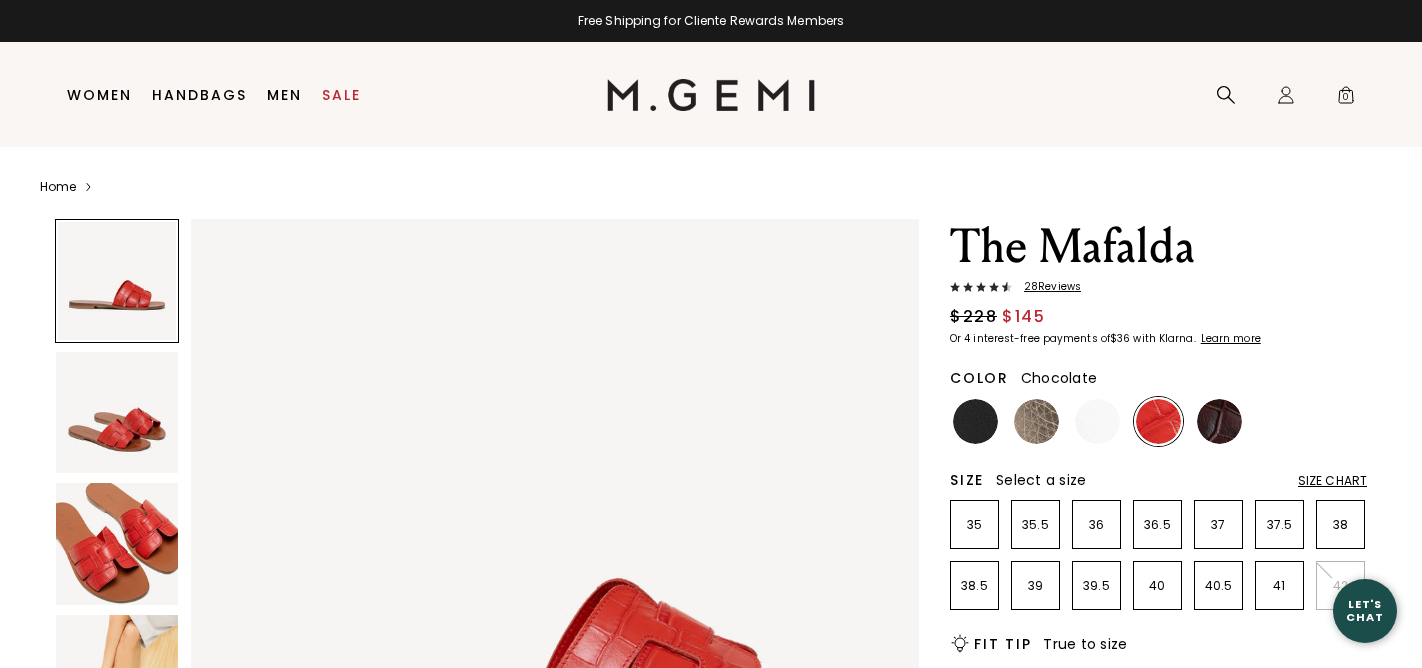 click at bounding box center [1219, 421] 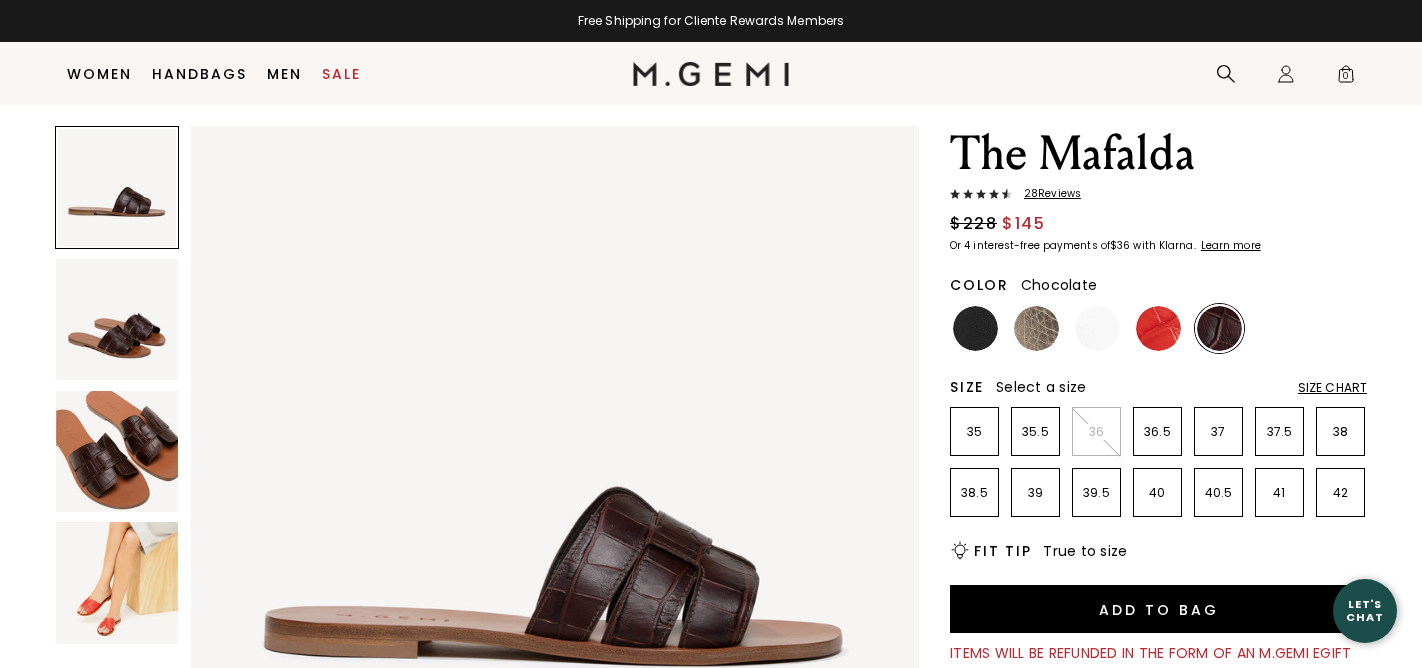 scroll, scrollTop: 0, scrollLeft: 0, axis: both 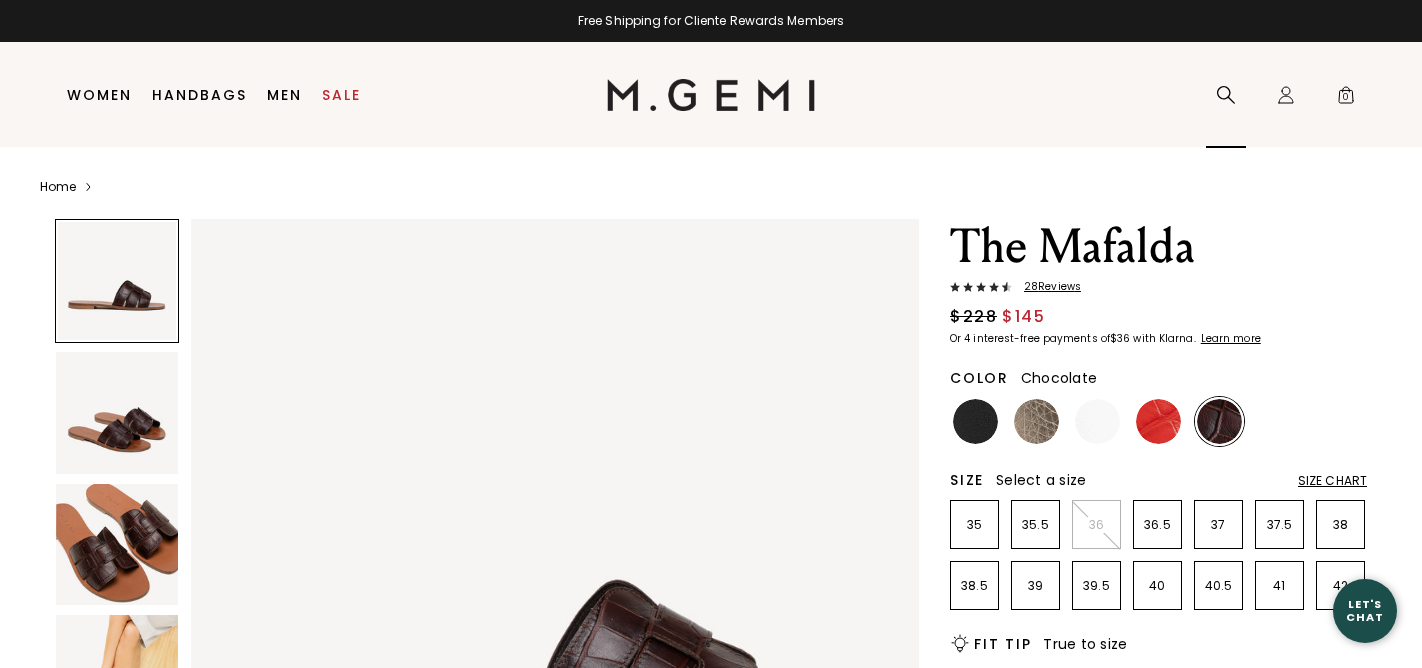 click 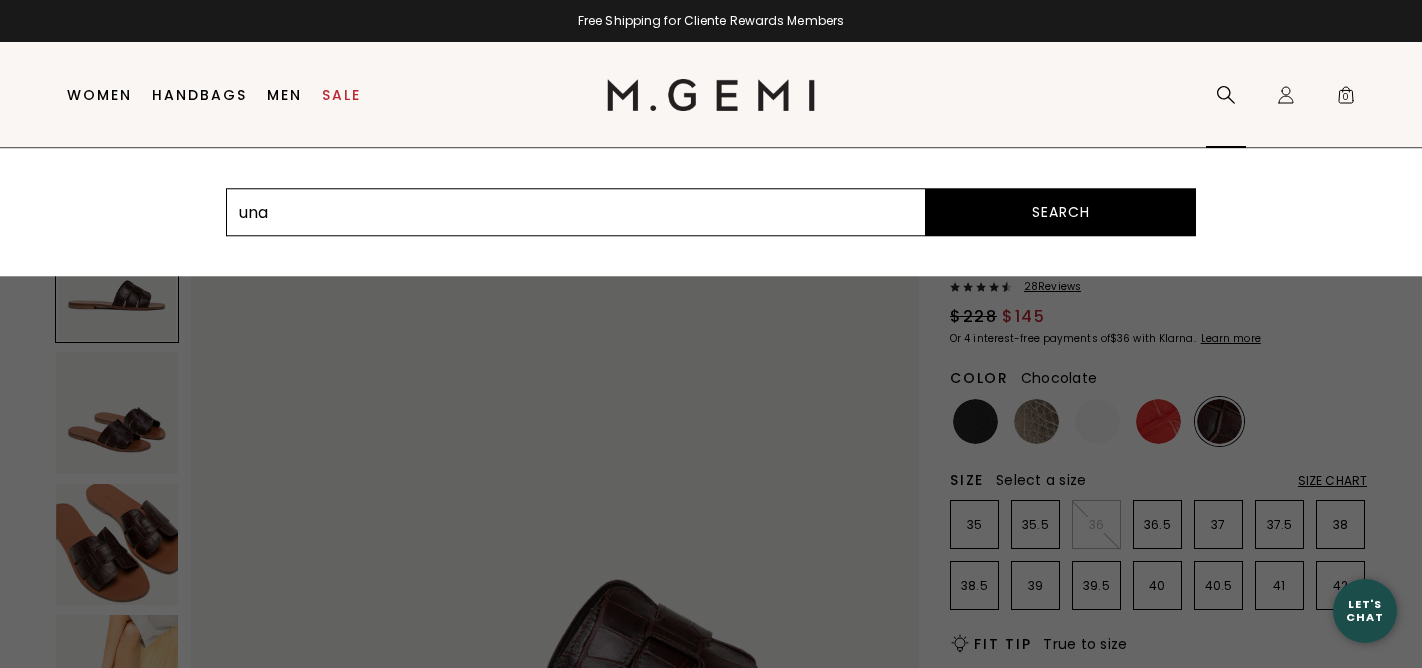 type on "una" 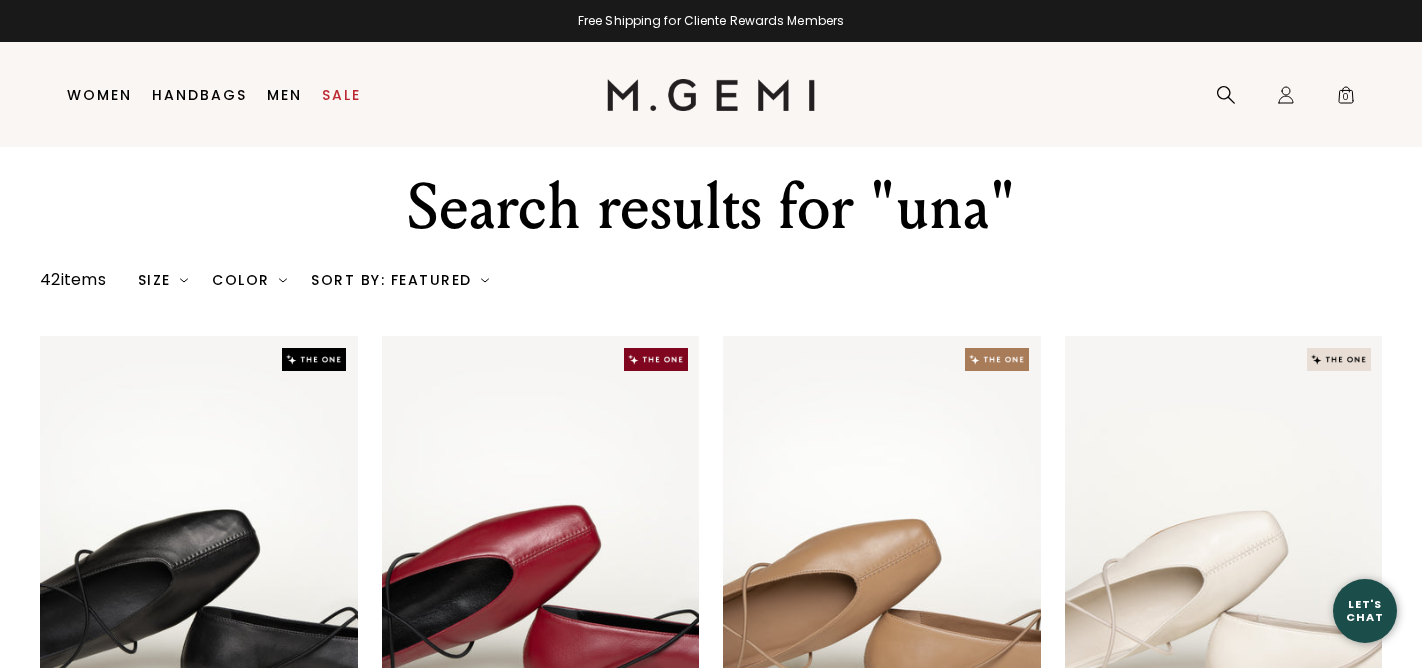 scroll, scrollTop: 0, scrollLeft: 0, axis: both 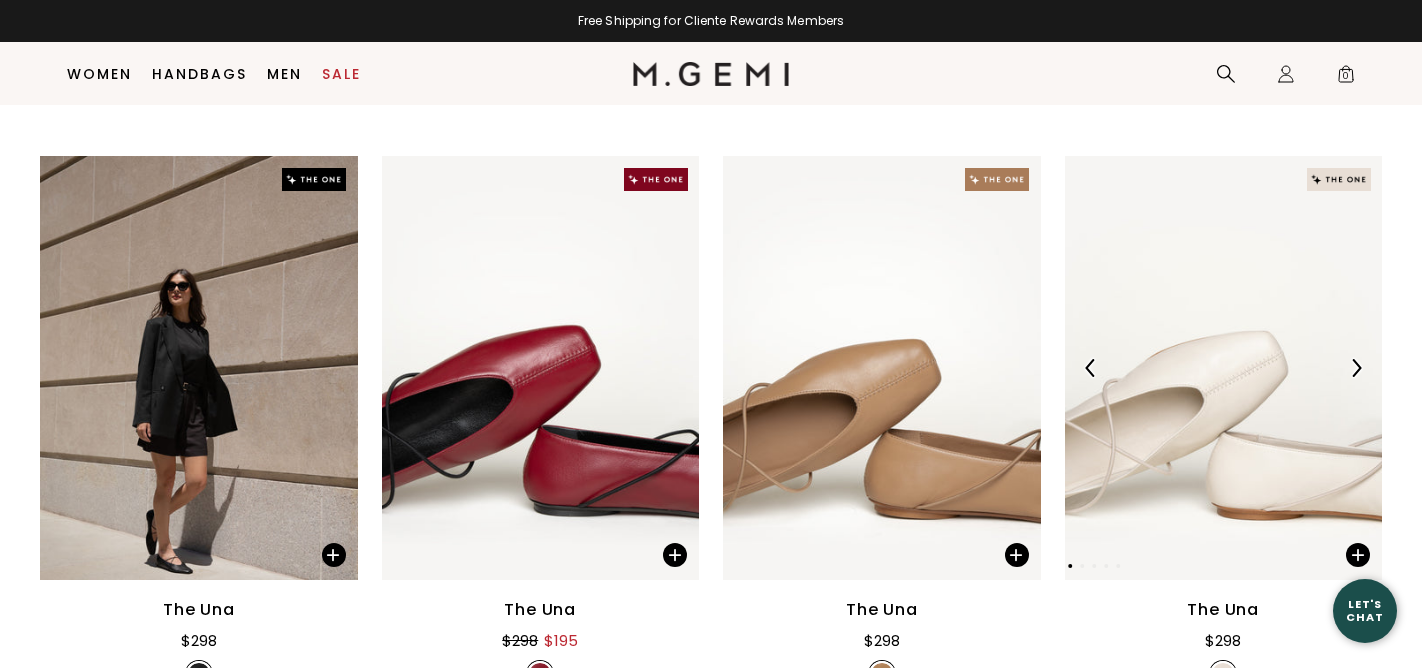 click at bounding box center [1224, 368] 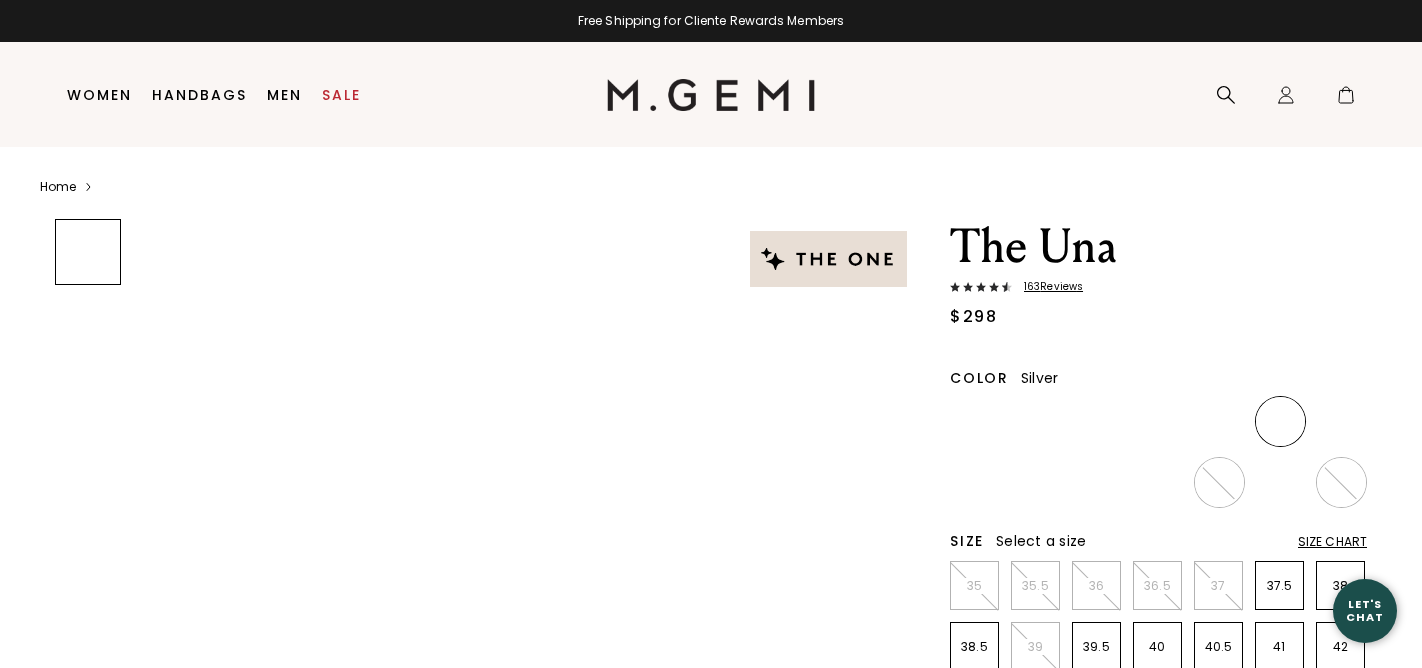 scroll, scrollTop: 0, scrollLeft: 0, axis: both 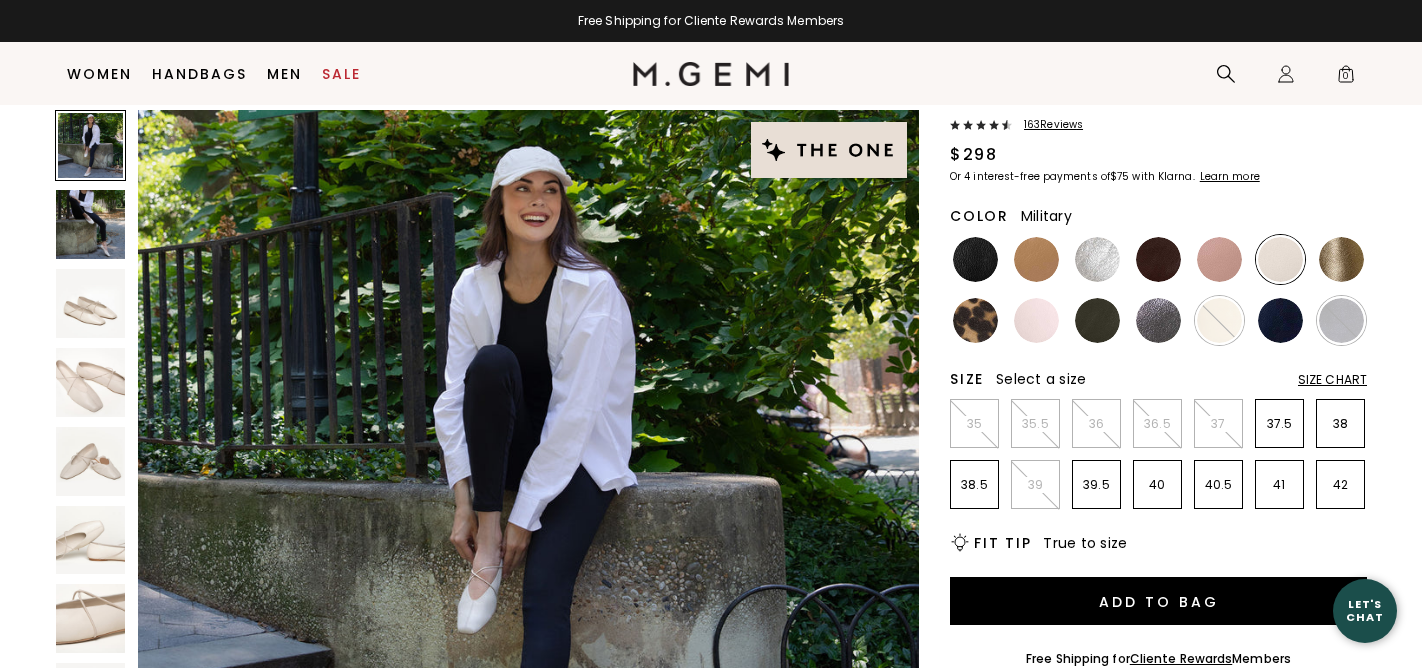click at bounding box center (1036, 320) 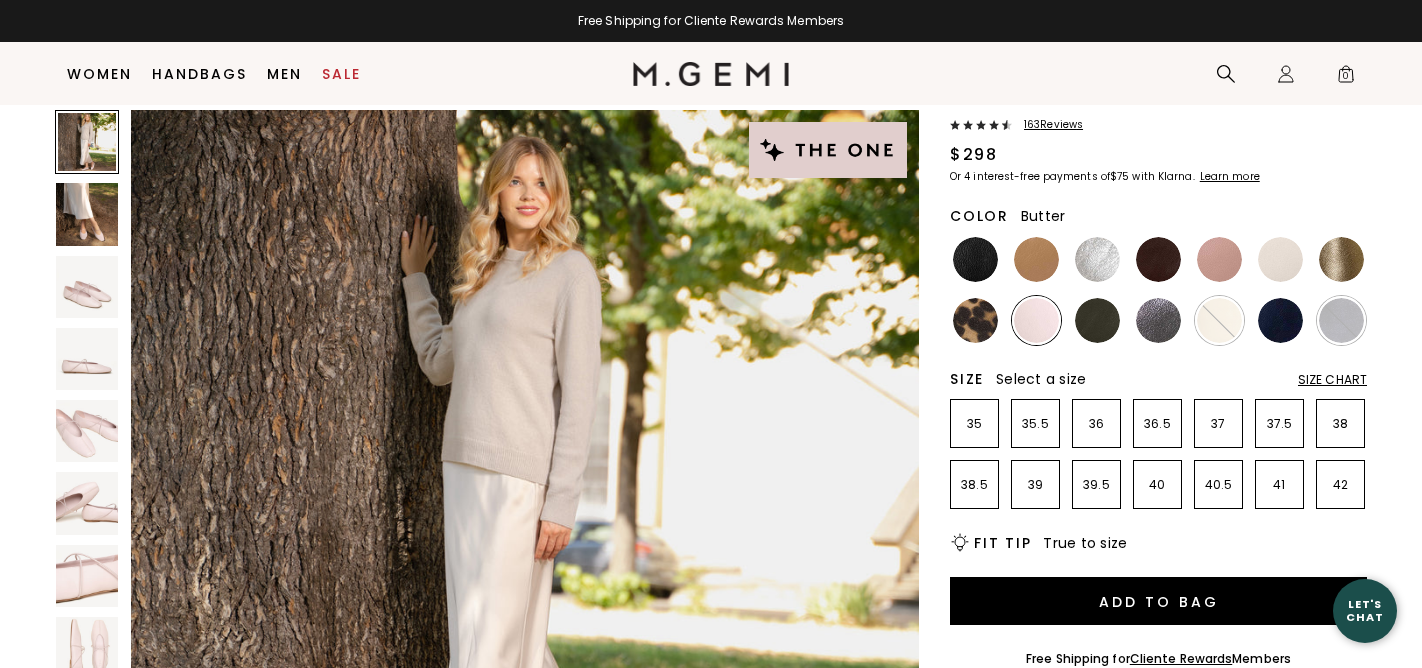 scroll, scrollTop: 0, scrollLeft: 0, axis: both 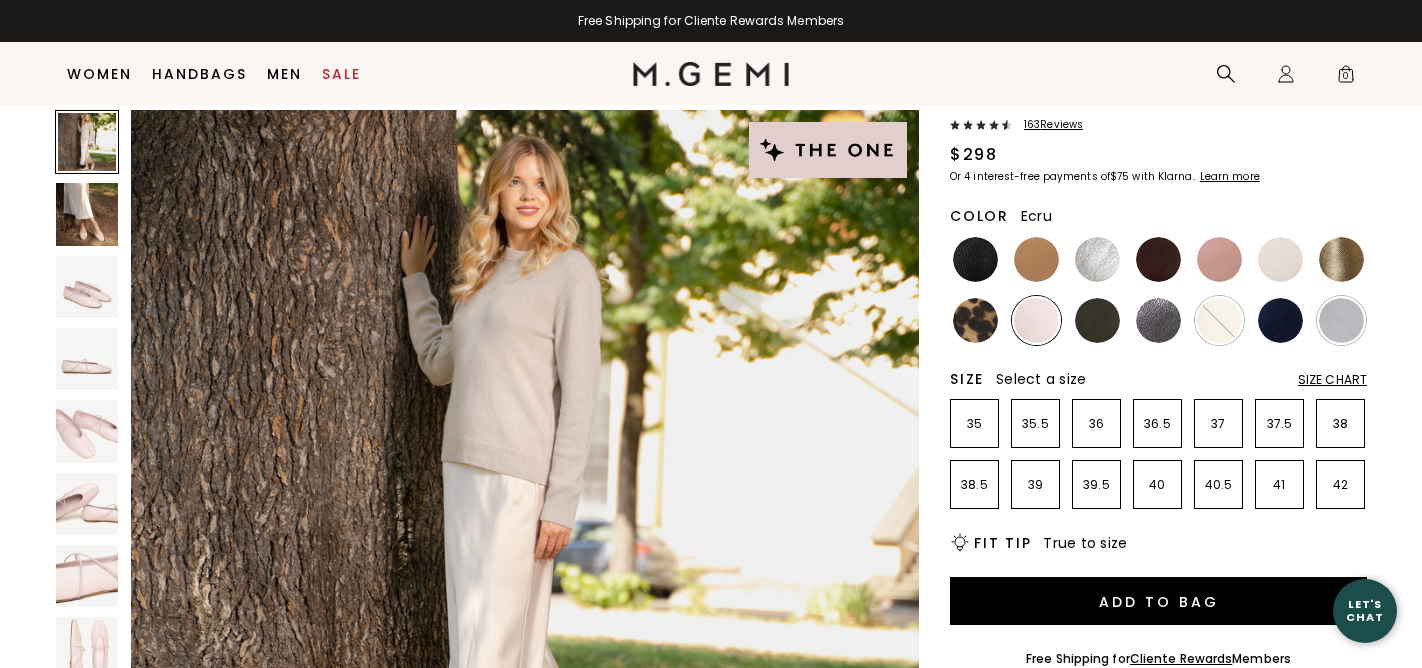 click at bounding box center (1280, 259) 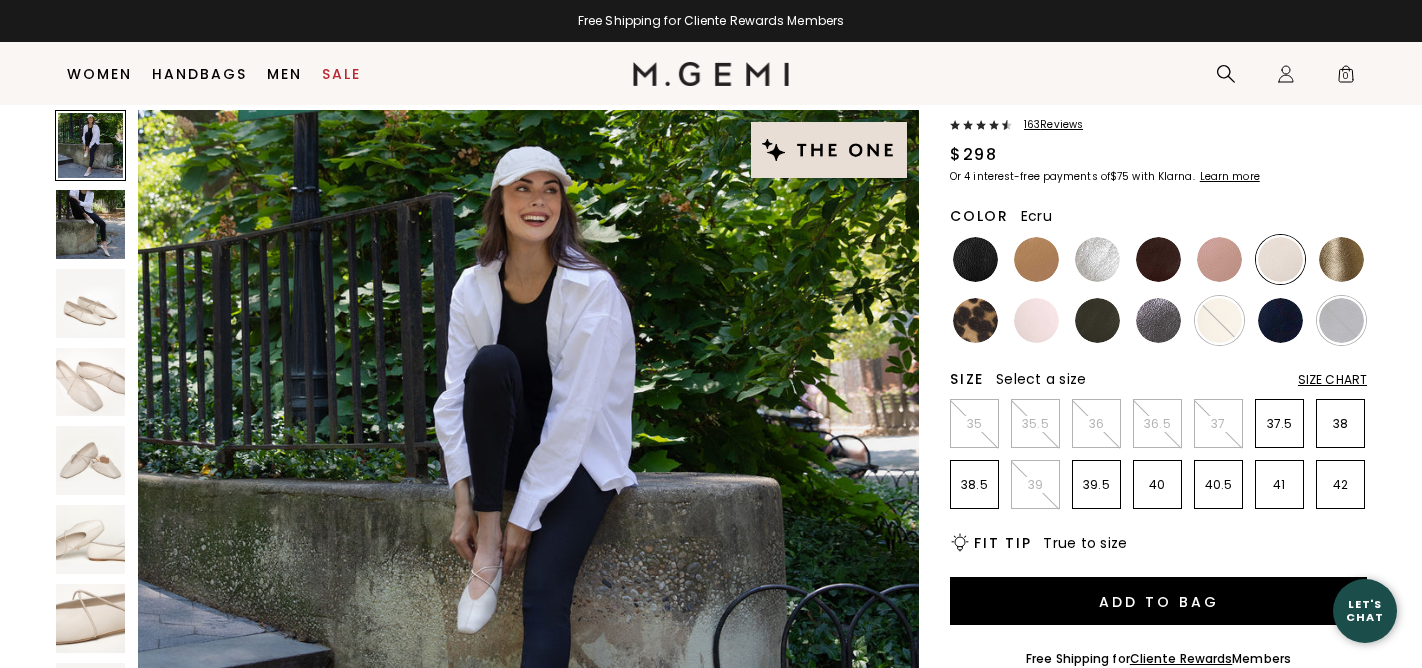scroll, scrollTop: 0, scrollLeft: 0, axis: both 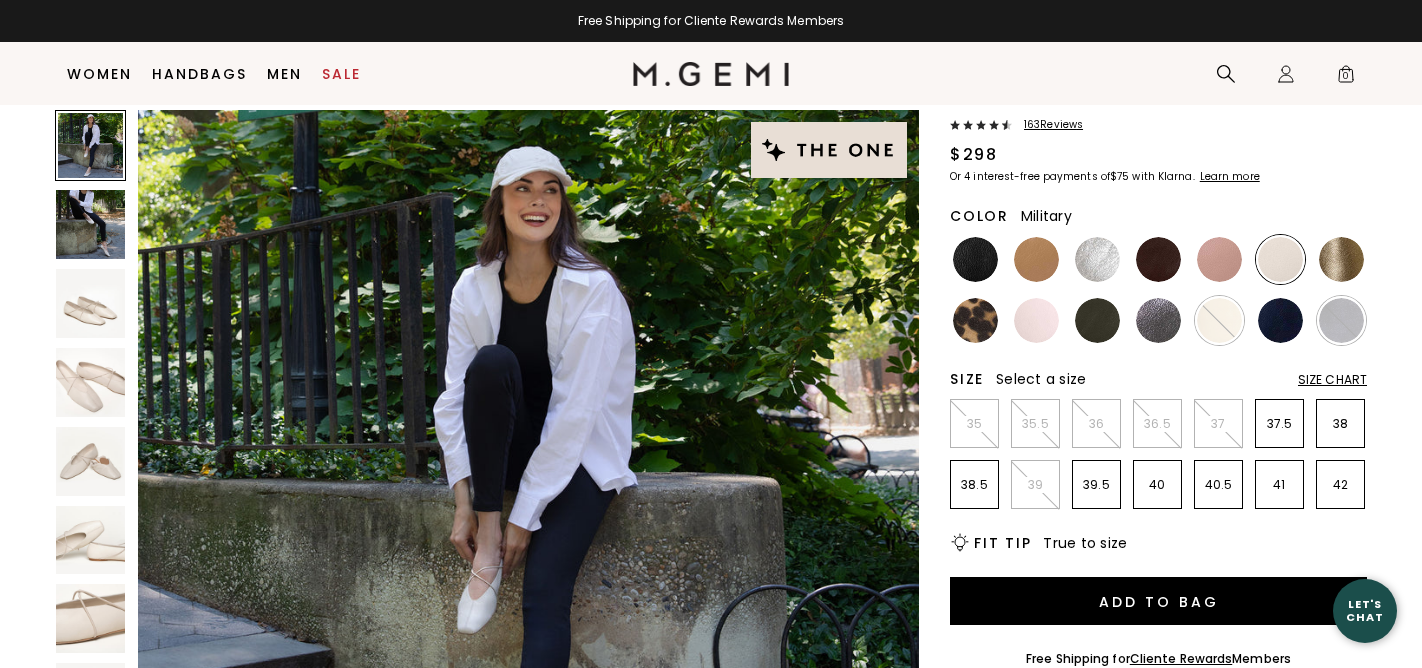 click at bounding box center (1158, 290) 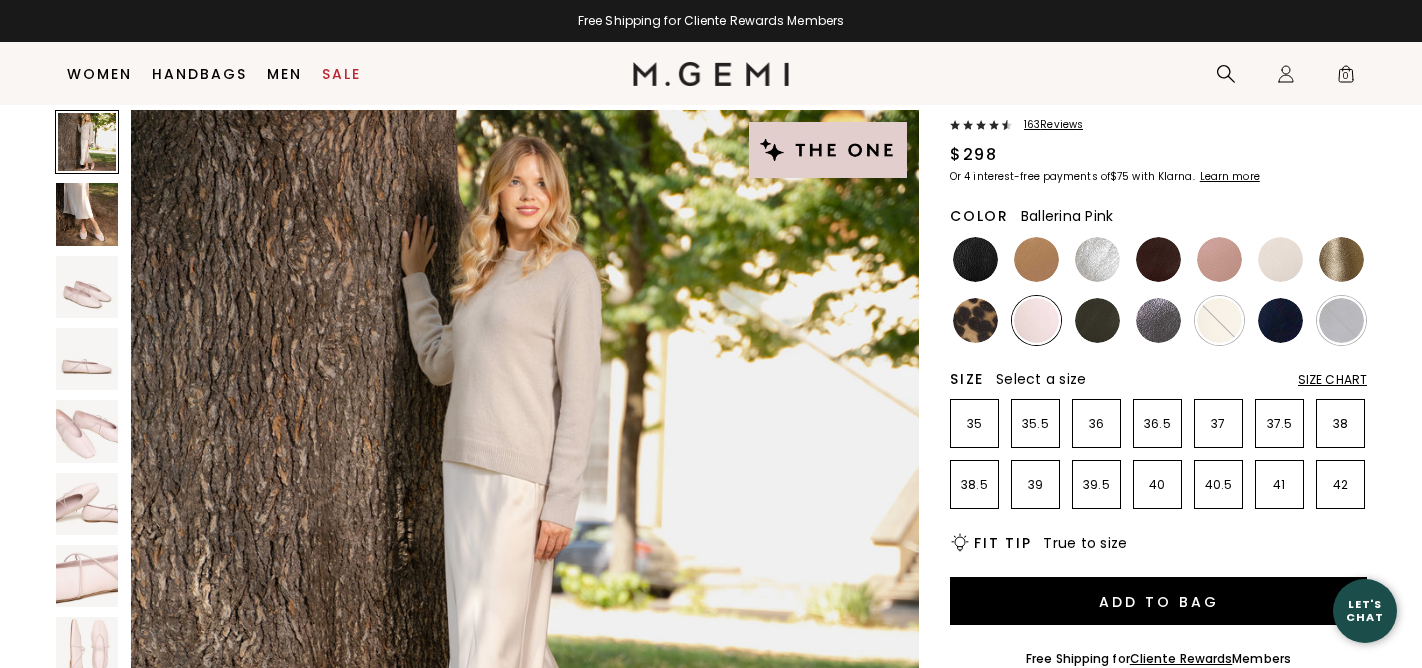 scroll, scrollTop: 0, scrollLeft: 0, axis: both 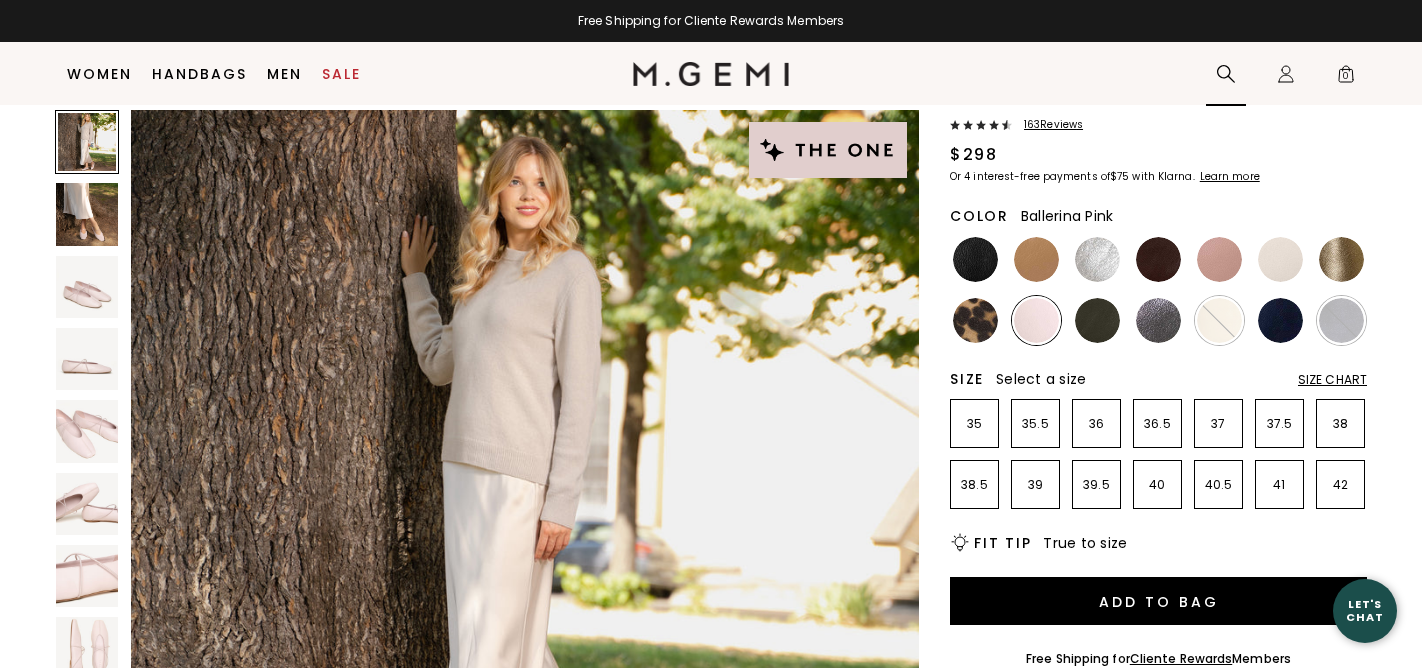 click on "Search" at bounding box center [1226, 74] 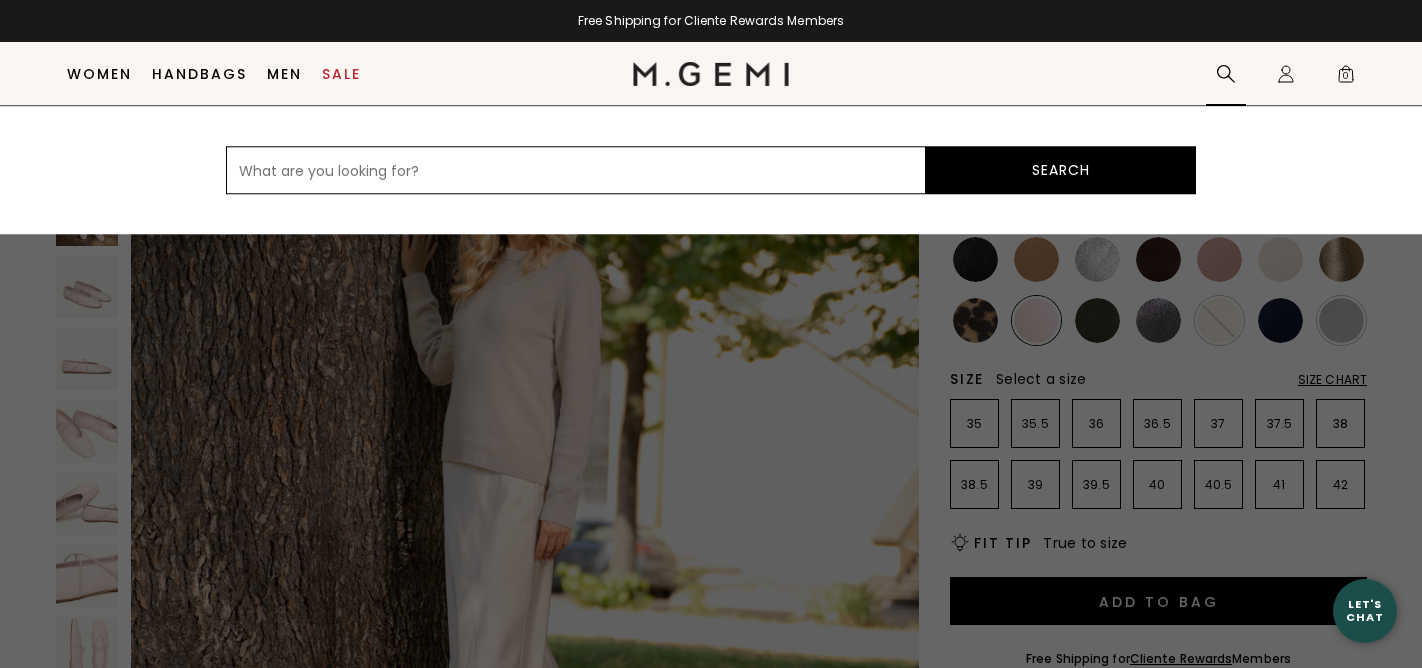 paste on "The Emanuela" 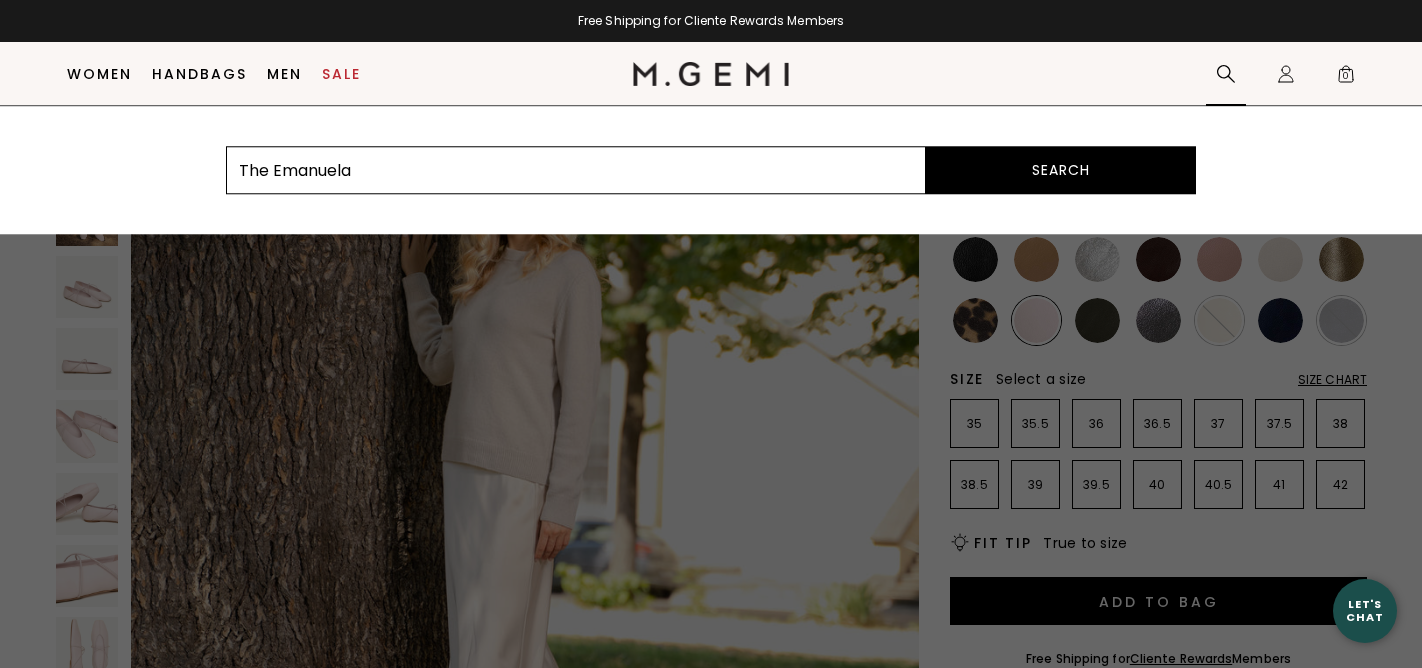 type on "The Emanuela" 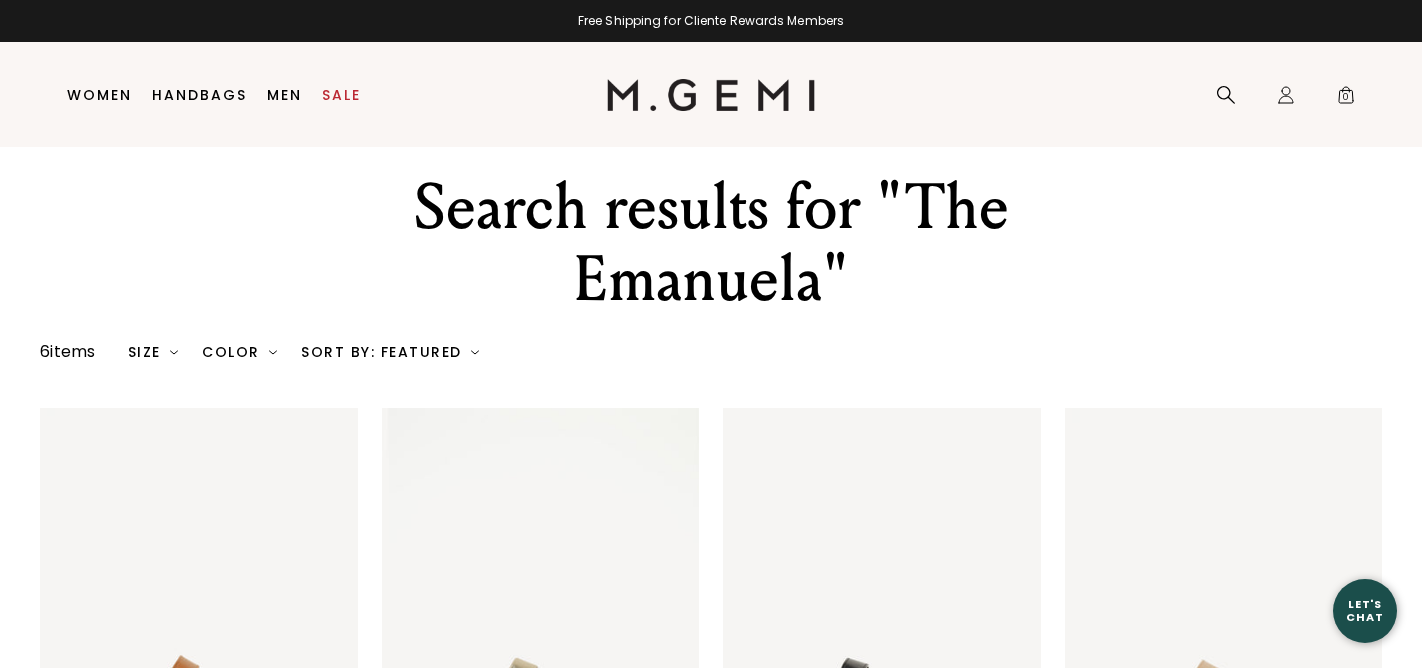 scroll, scrollTop: 0, scrollLeft: 0, axis: both 